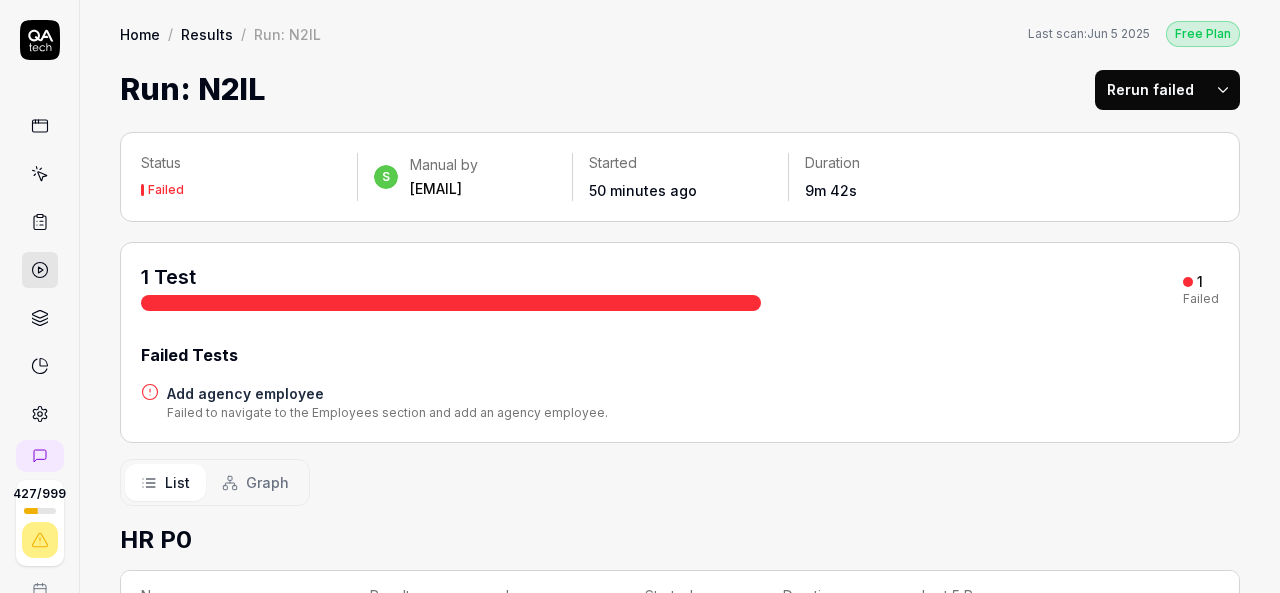 scroll, scrollTop: 0, scrollLeft: 0, axis: both 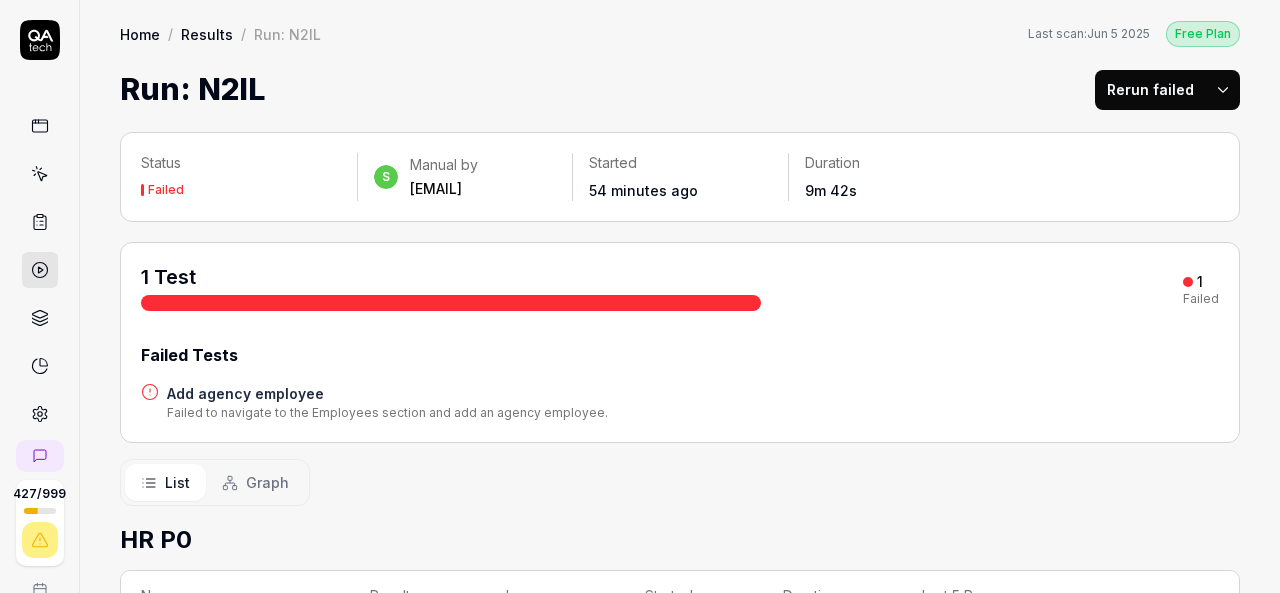 click on "Add agency employee" at bounding box center [387, 393] 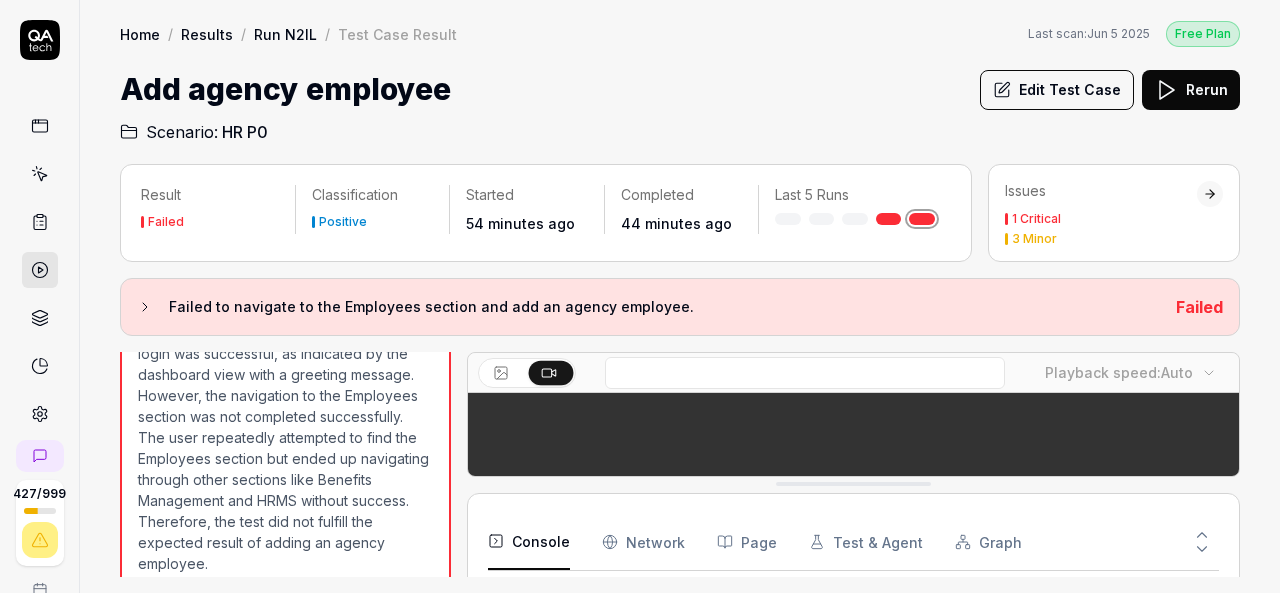 scroll, scrollTop: 669, scrollLeft: 0, axis: vertical 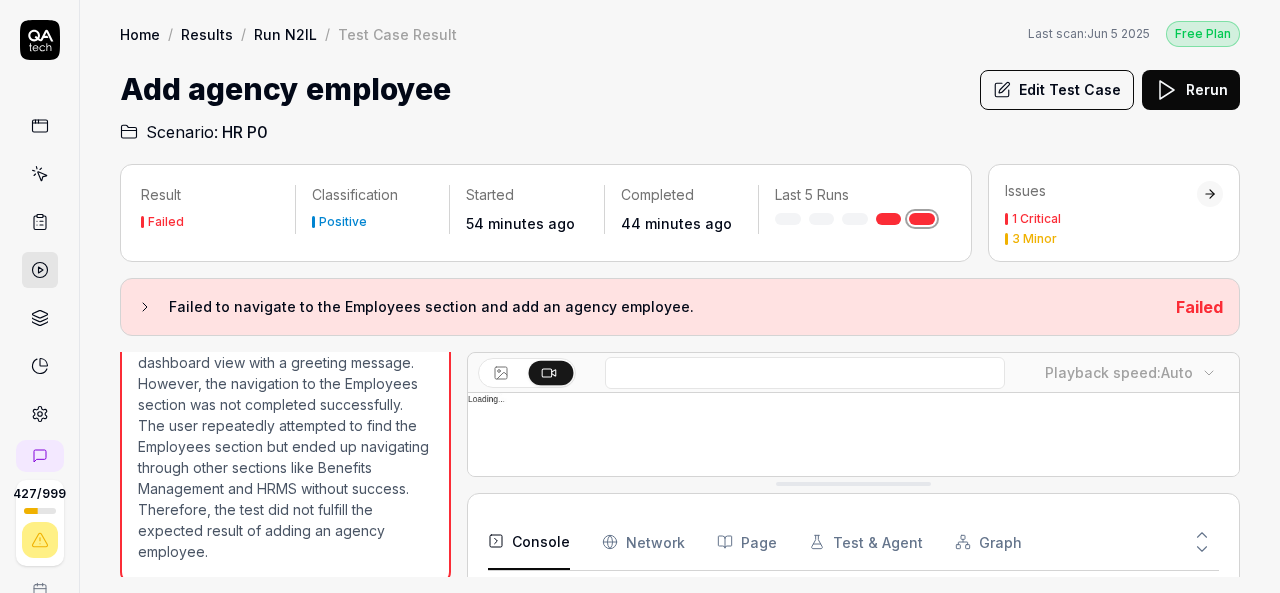 click on "Rerun" at bounding box center [1191, 90] 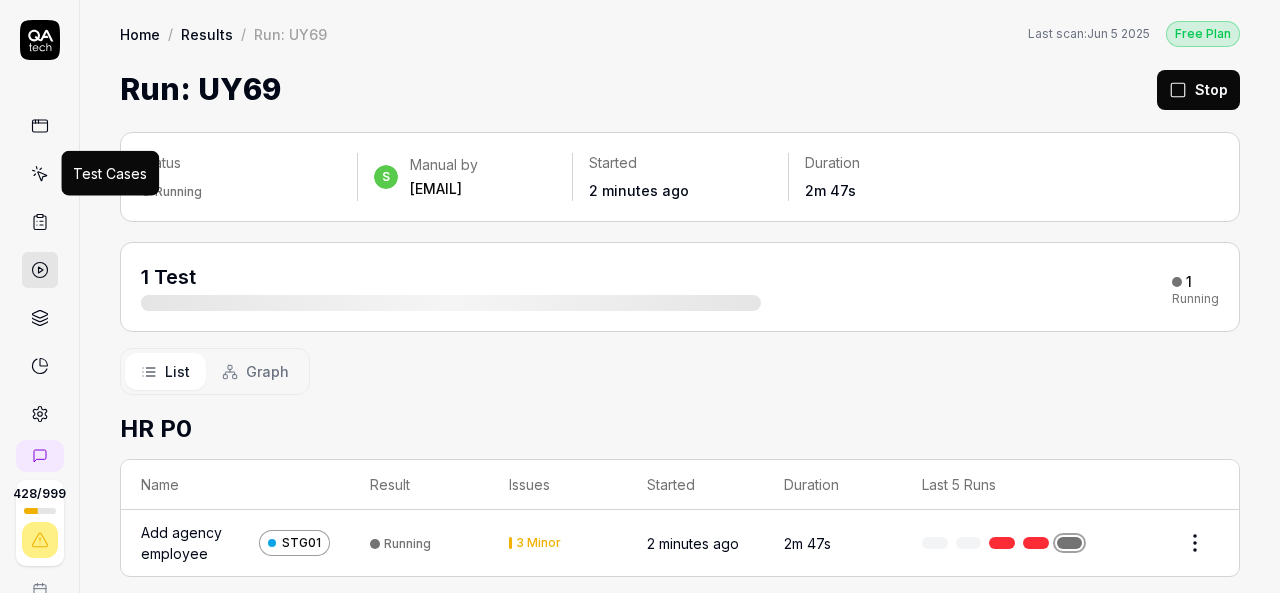 click 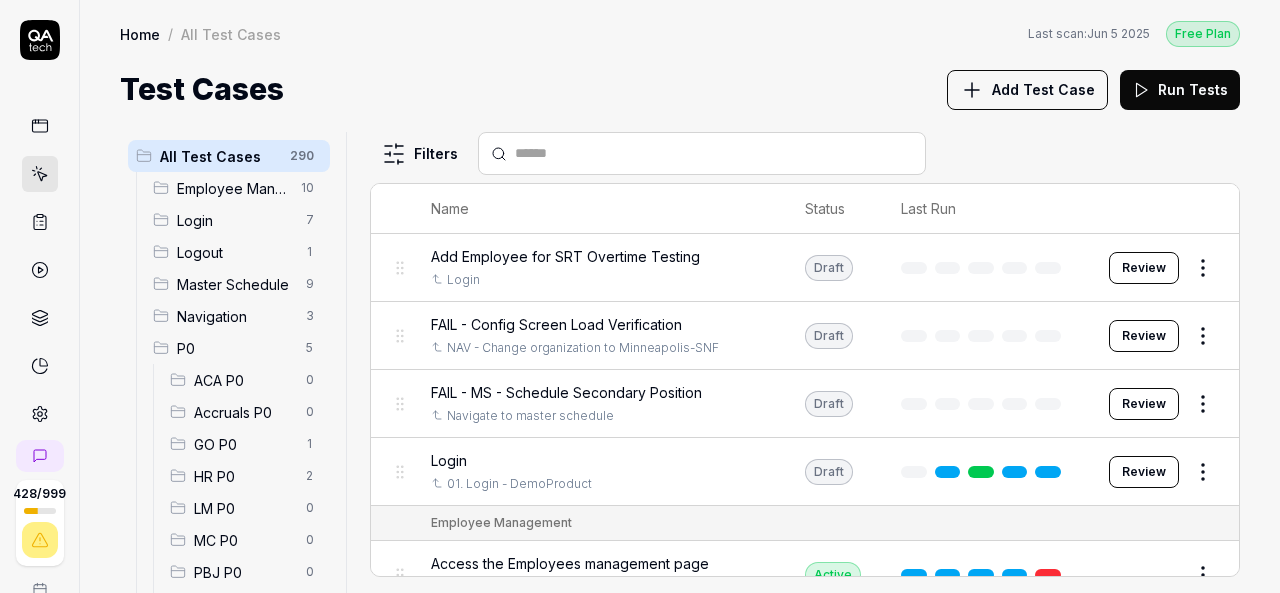scroll, scrollTop: 100, scrollLeft: 0, axis: vertical 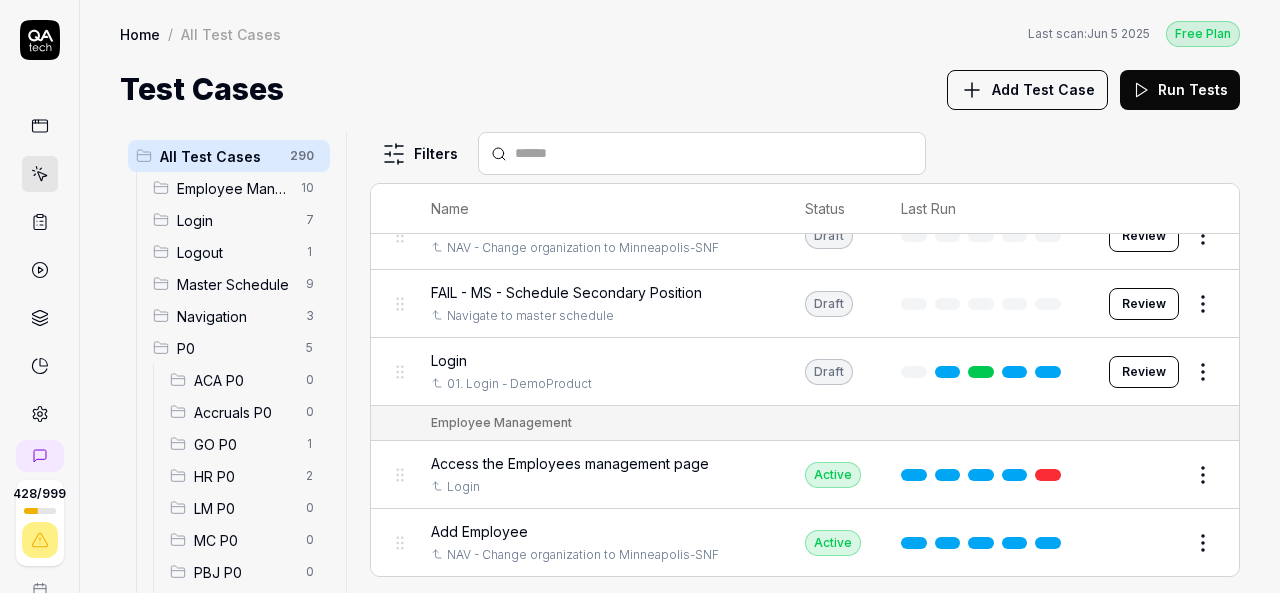 click on "HR P0" at bounding box center [244, 476] 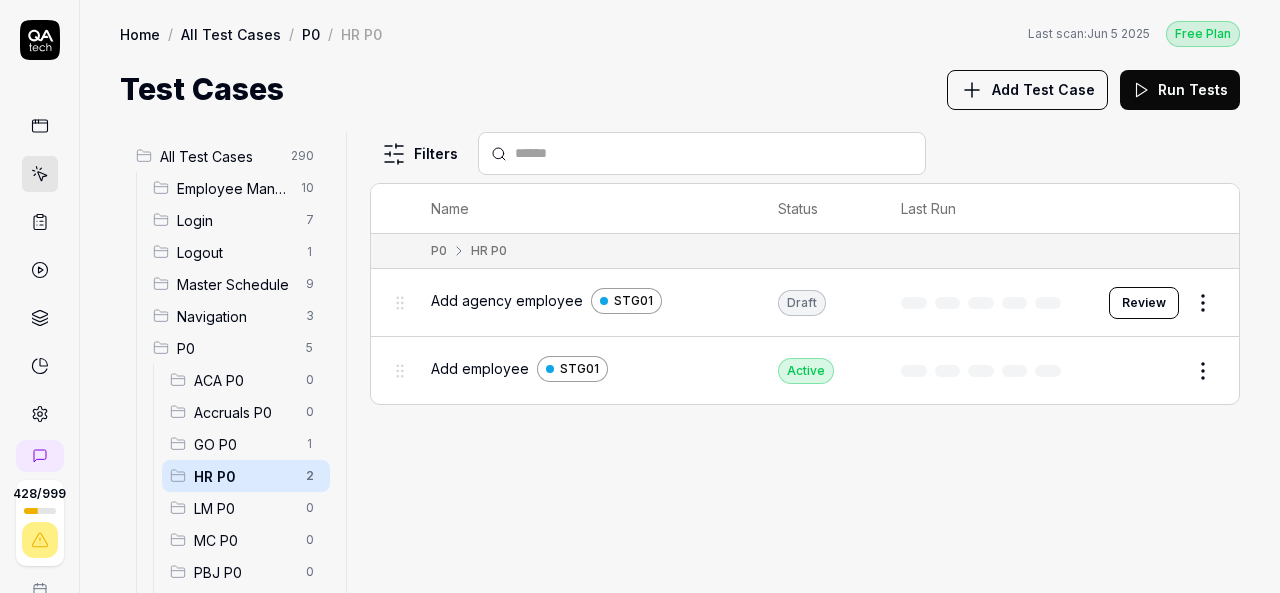 click on "Add employee" at bounding box center (480, 368) 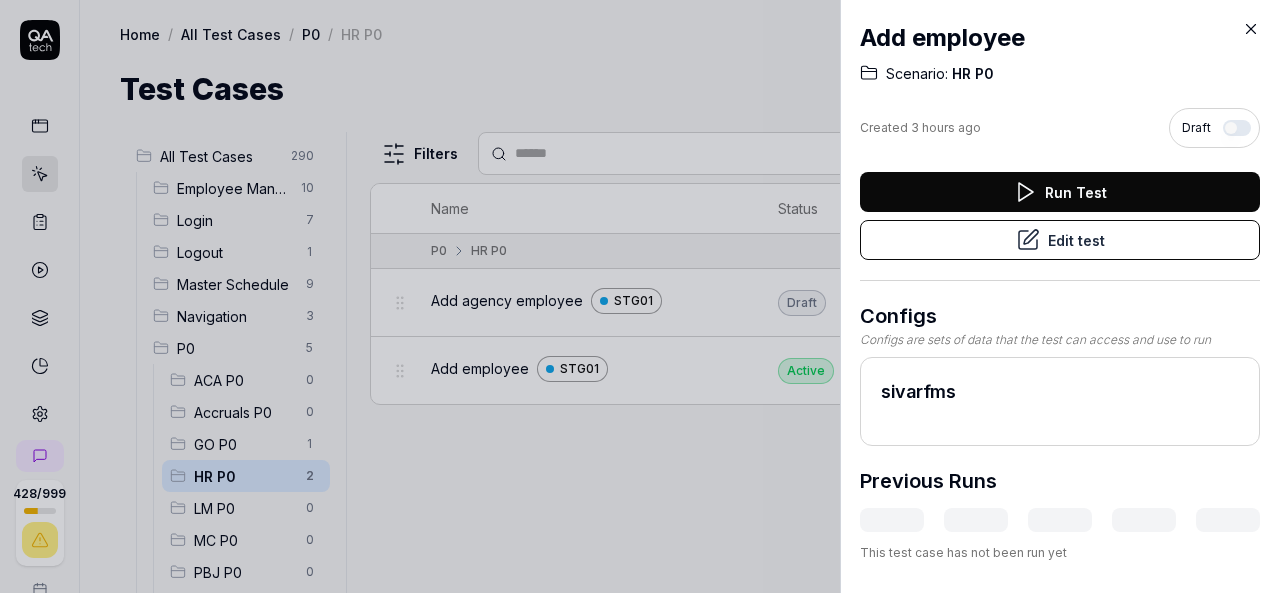 drag, startPoint x: 568, startPoint y: 478, endPoint x: 528, endPoint y: 440, distance: 55.17246 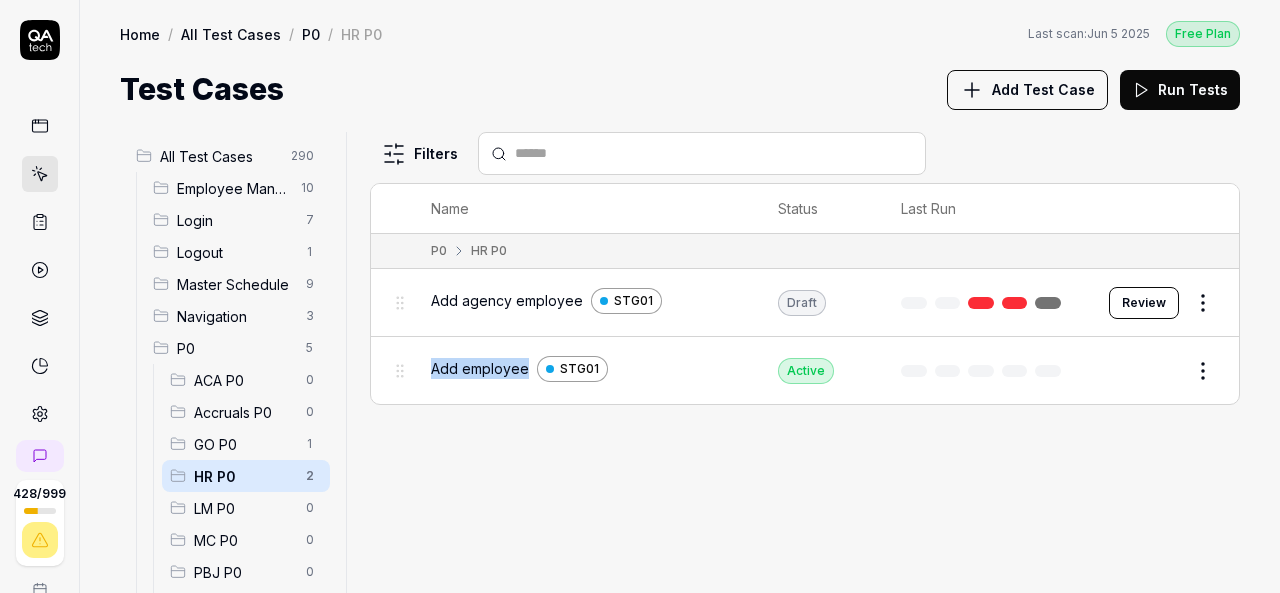 drag, startPoint x: 421, startPoint y: 363, endPoint x: 522, endPoint y: 374, distance: 101.597244 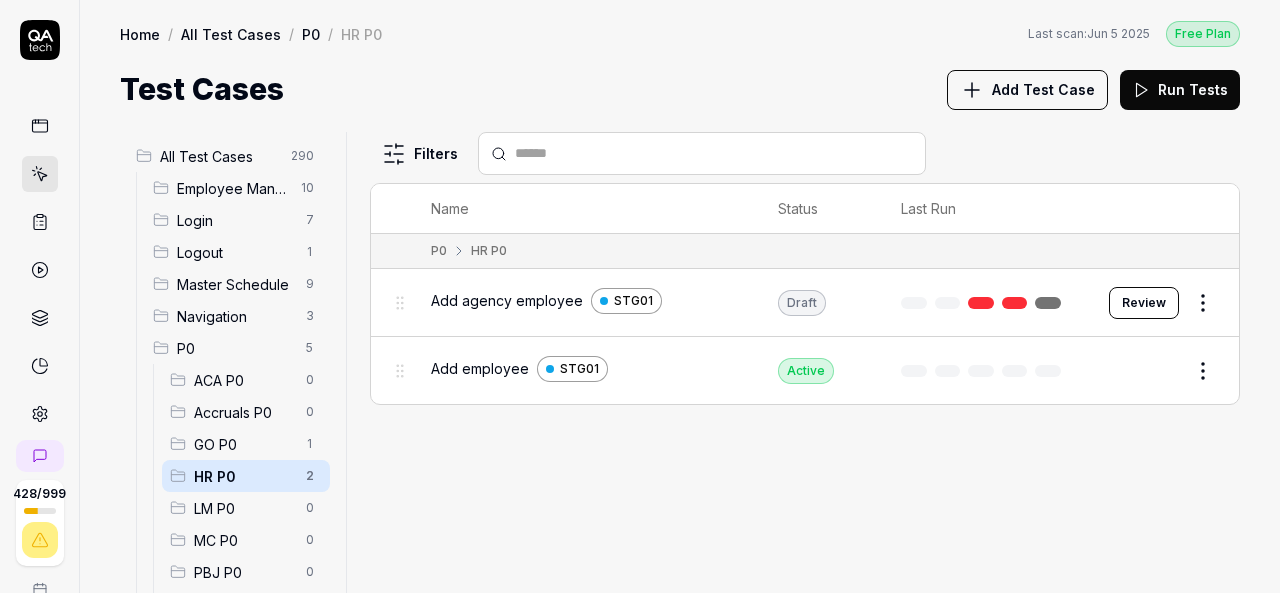 drag, startPoint x: 636, startPoint y: 473, endPoint x: 552, endPoint y: 349, distance: 149.77316 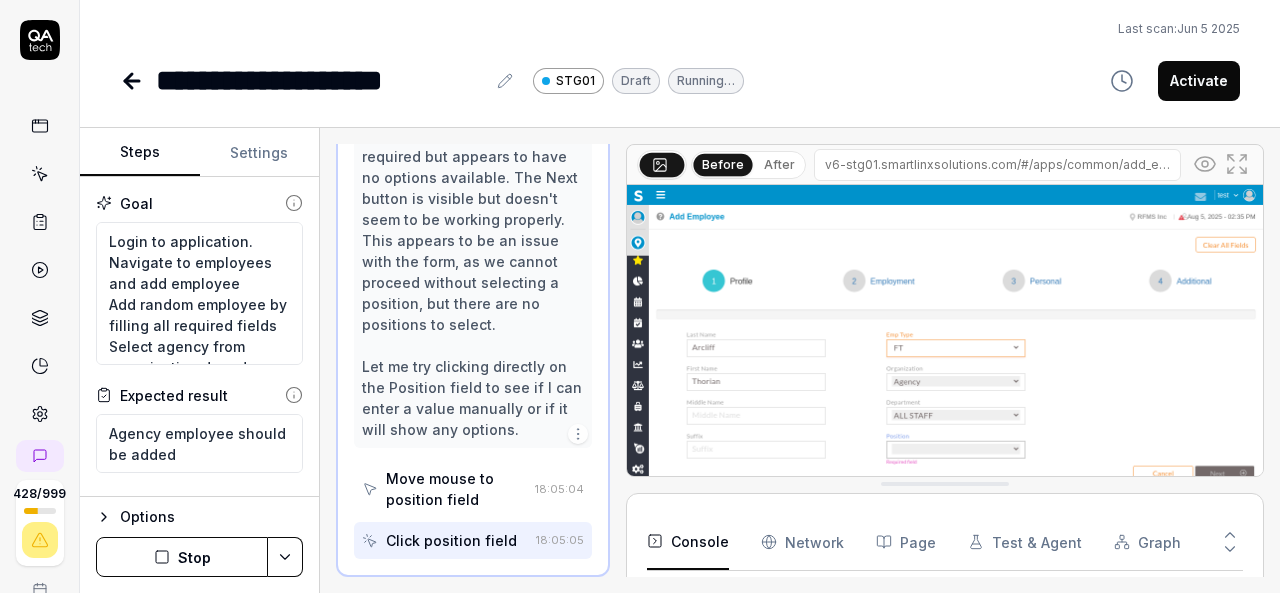 scroll, scrollTop: 1918, scrollLeft: 0, axis: vertical 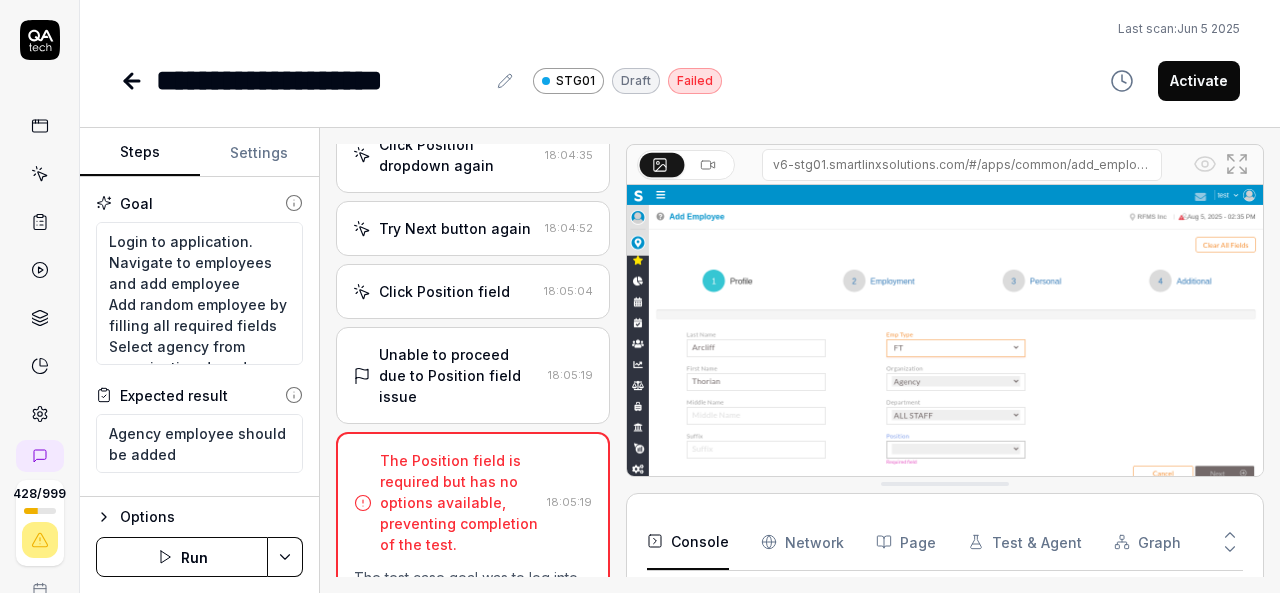 type on "*" 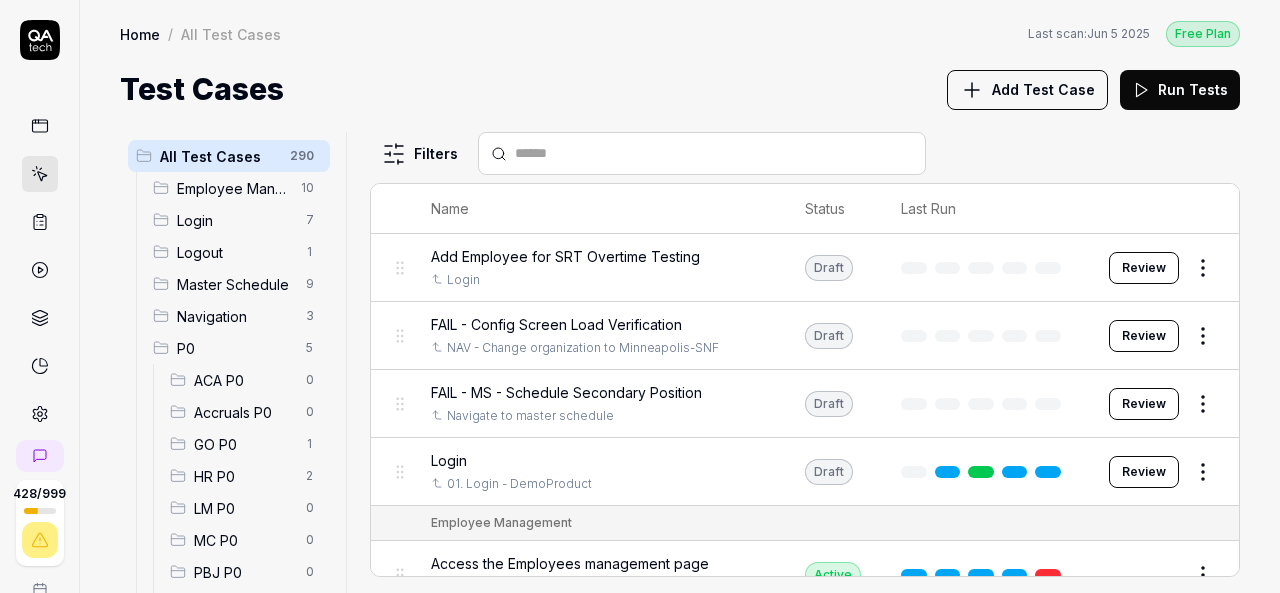 scroll, scrollTop: 100, scrollLeft: 0, axis: vertical 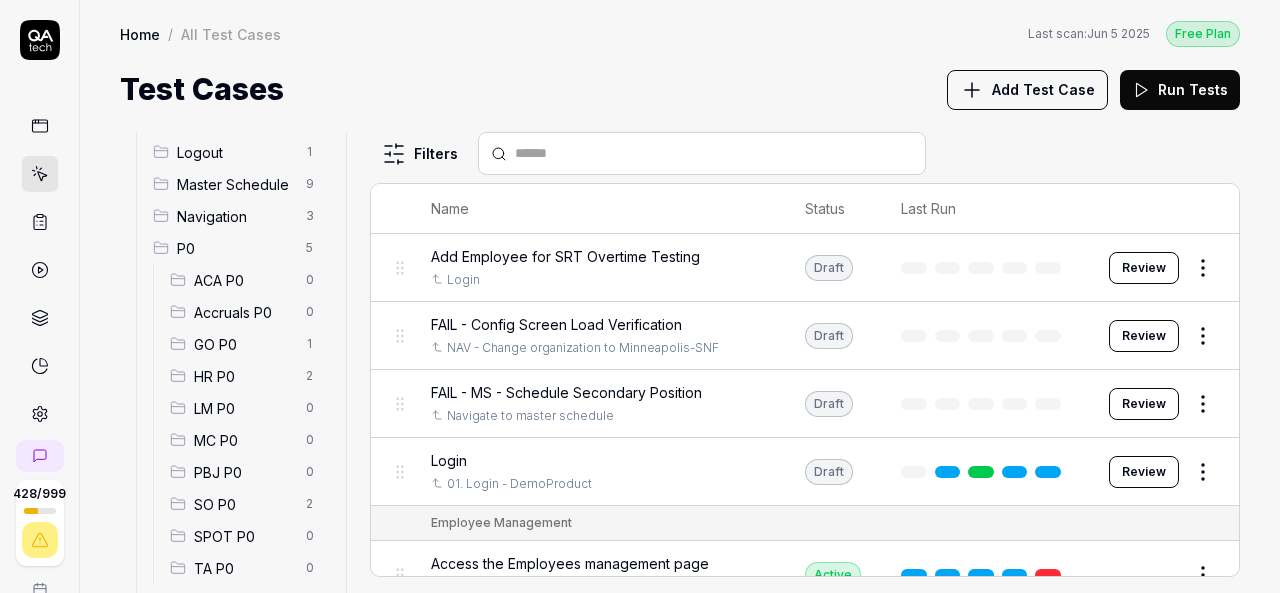 click on "HR P0" at bounding box center (244, 376) 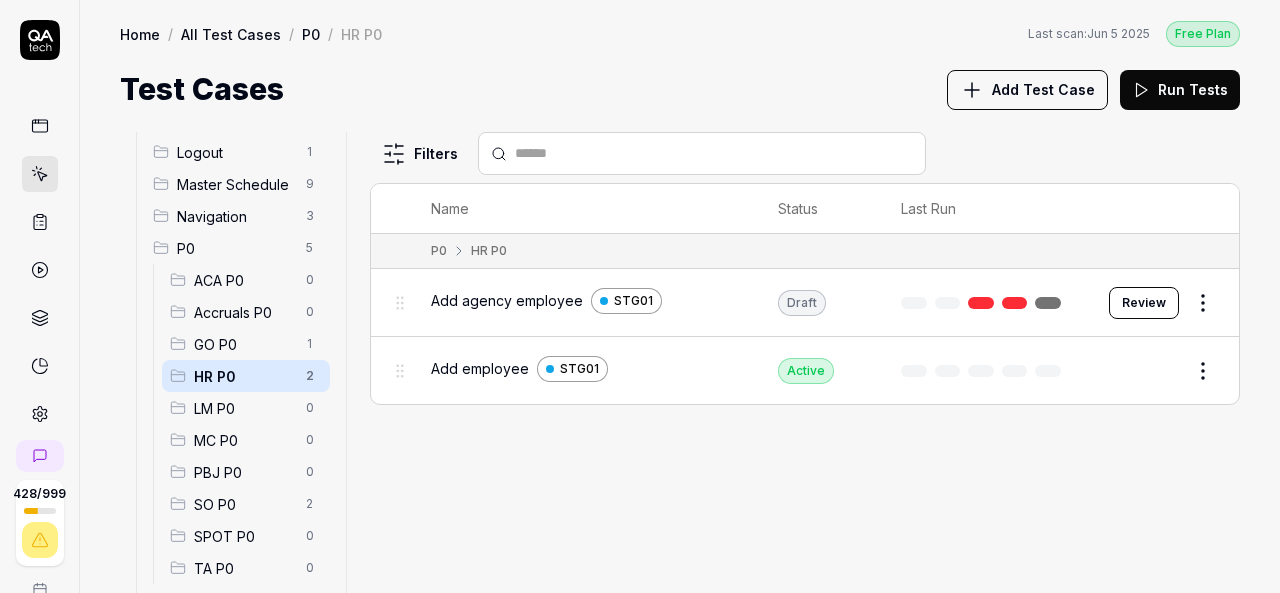 click on "Add agency employee" at bounding box center (507, 300) 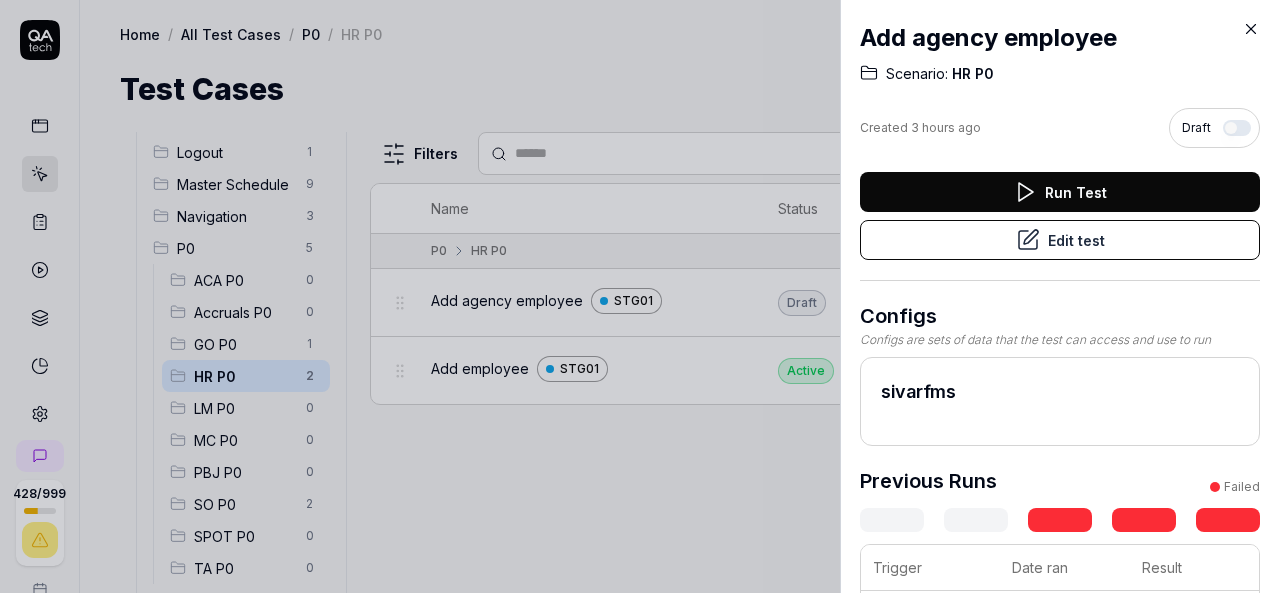 click on "Run Test" at bounding box center [1060, 192] 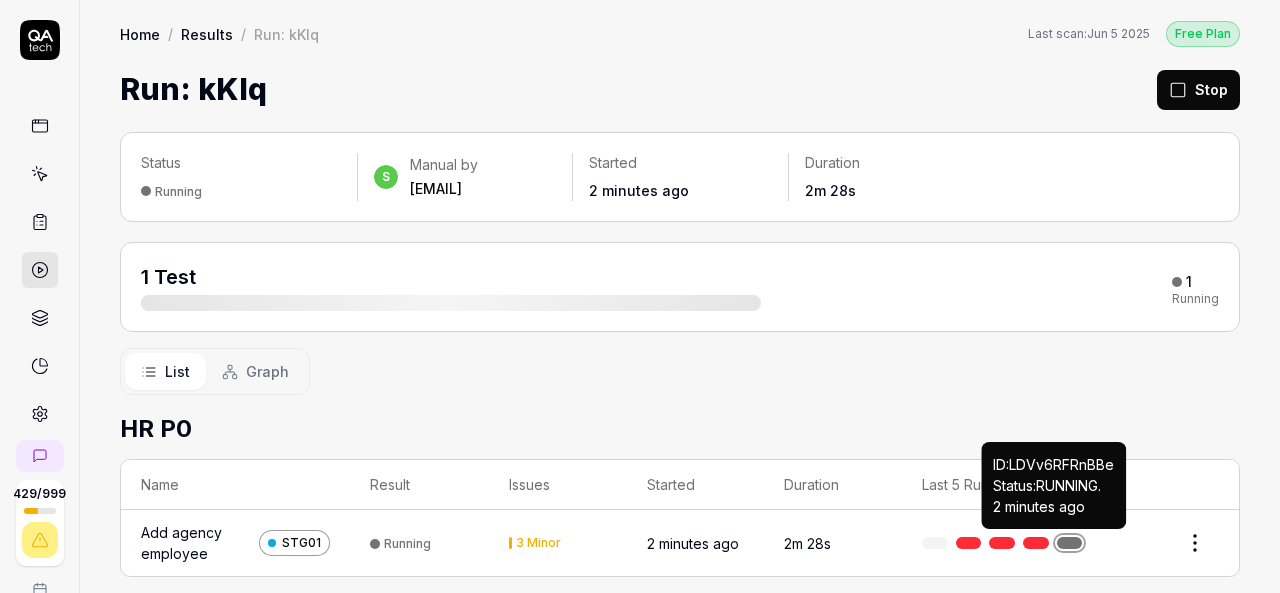 click at bounding box center (1070, 543) 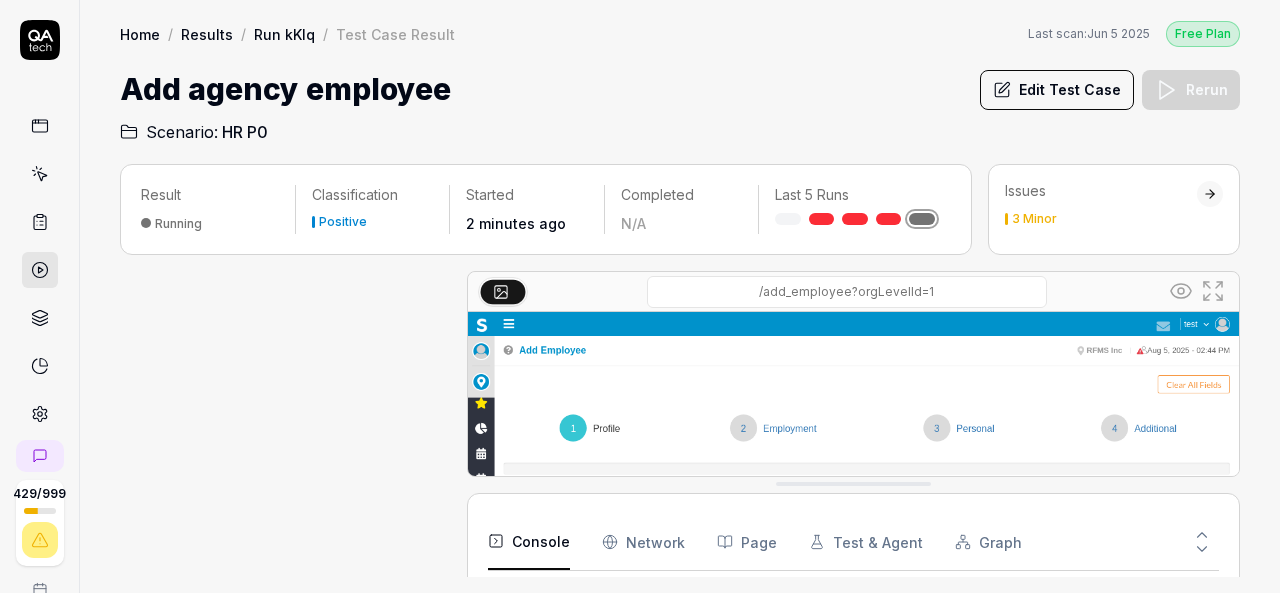 scroll, scrollTop: 235, scrollLeft: 0, axis: vertical 